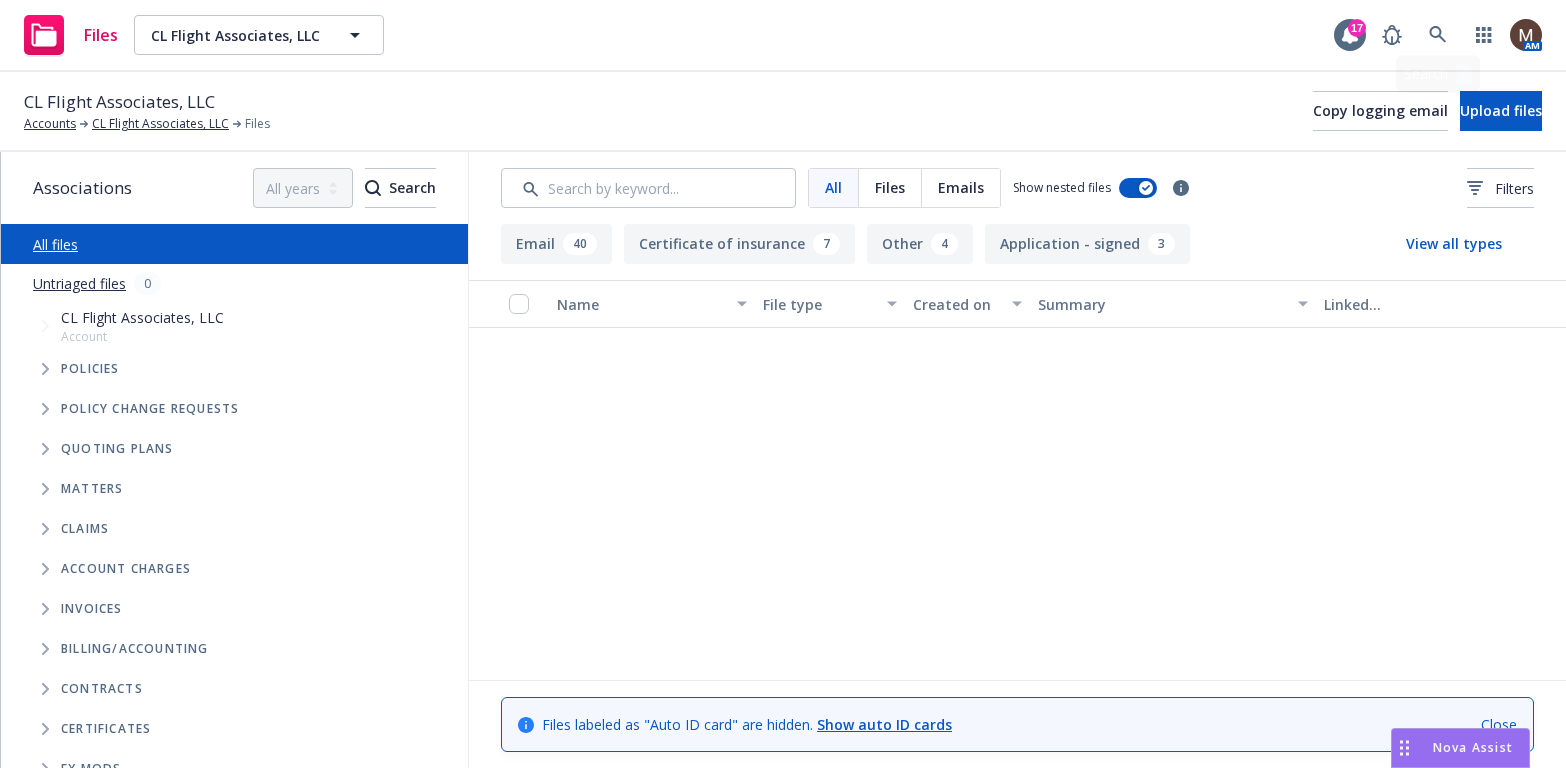 scroll, scrollTop: 0, scrollLeft: 0, axis: both 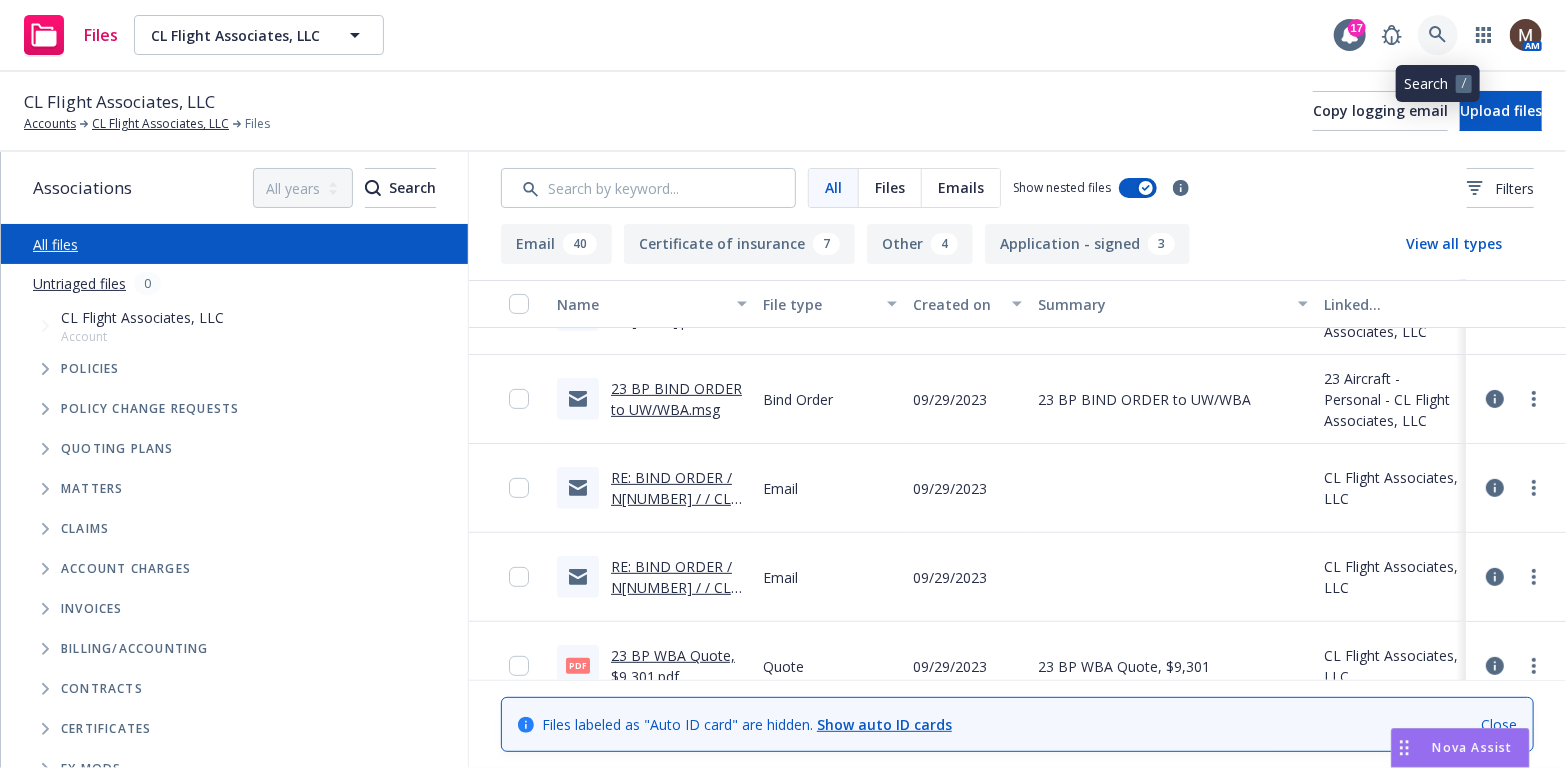 click at bounding box center (1438, 35) 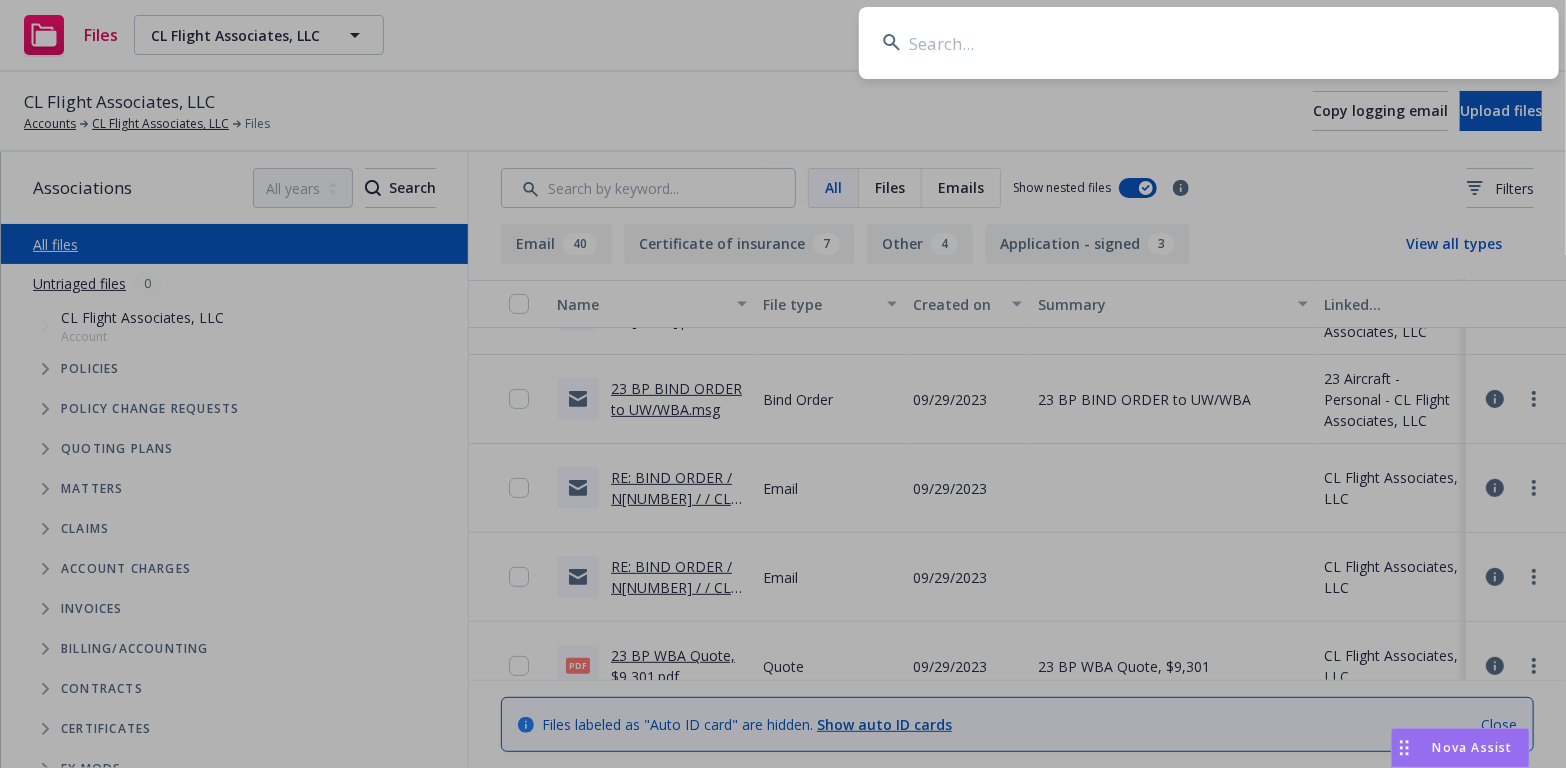click at bounding box center (1209, 43) 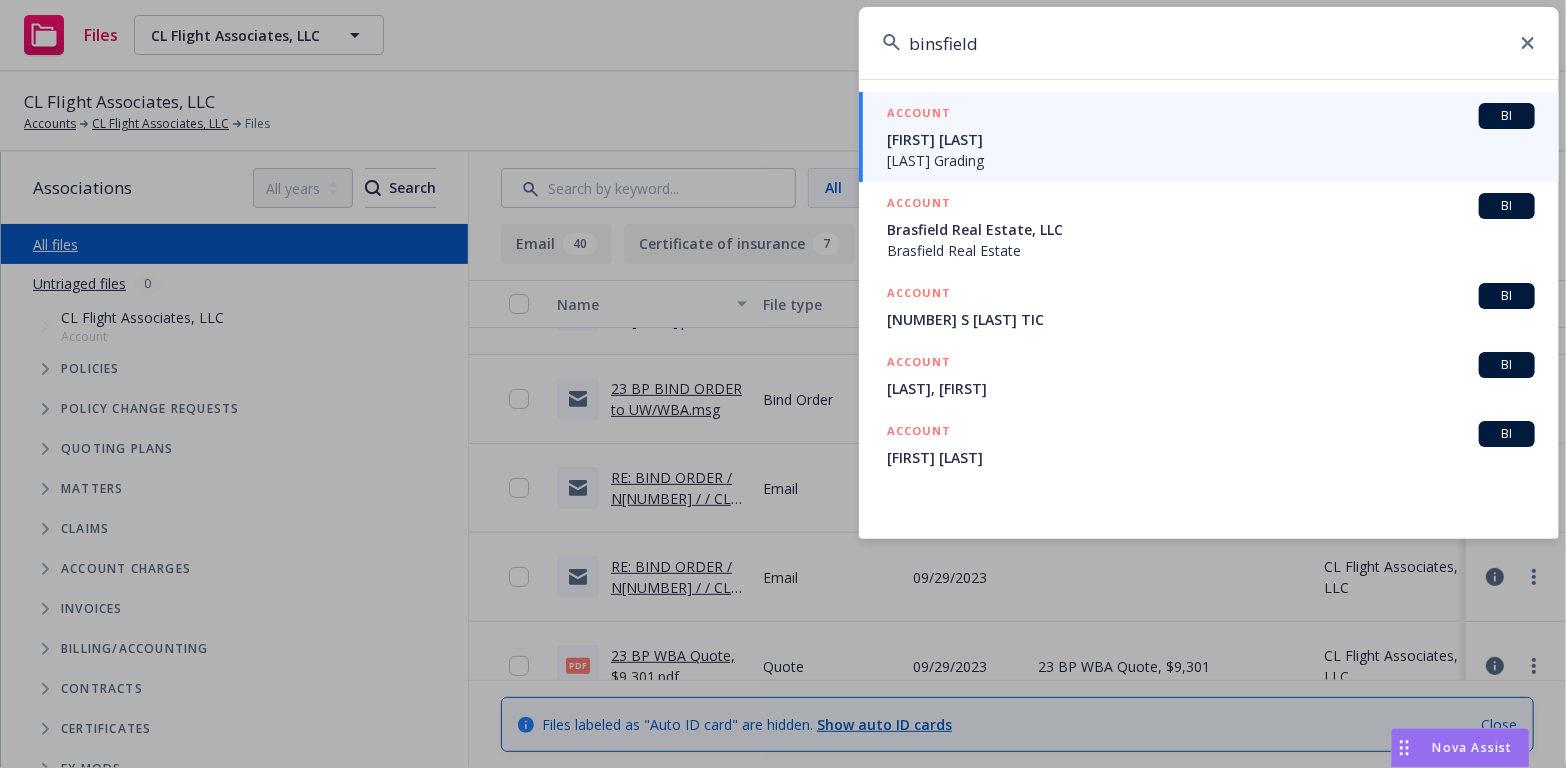 type on "binsfield" 